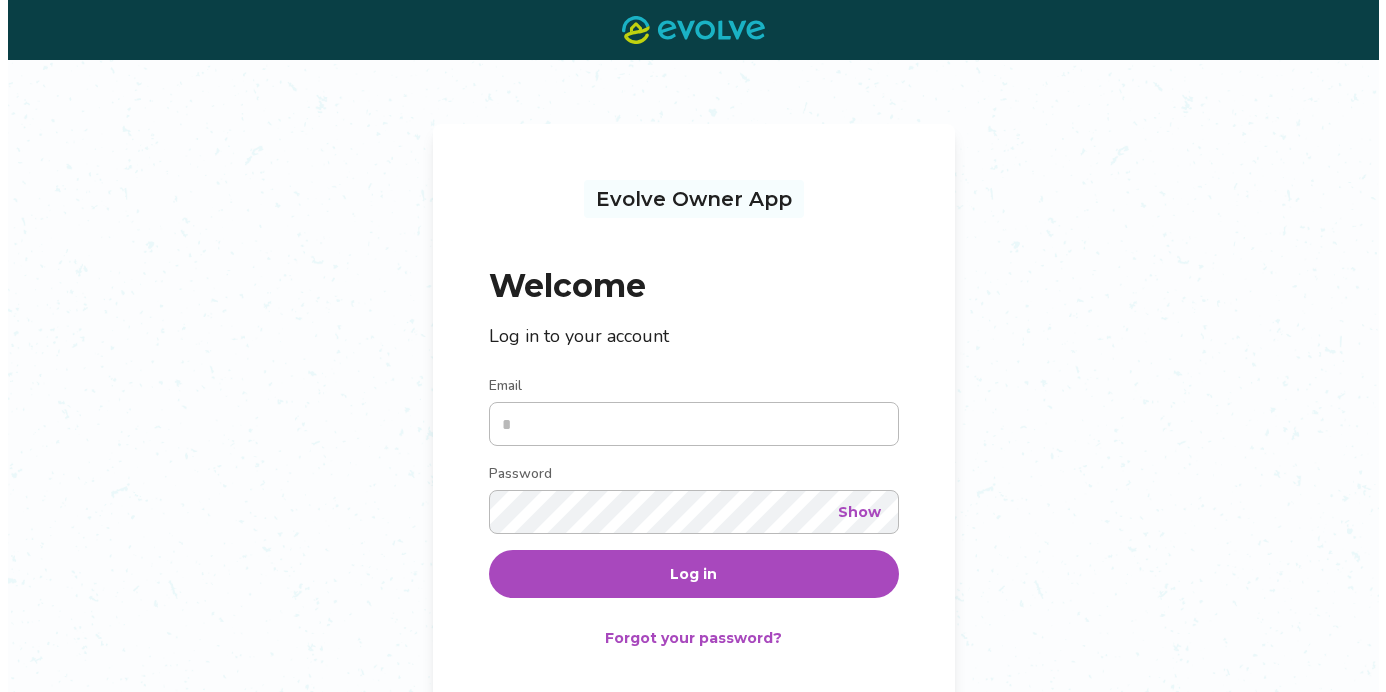 scroll, scrollTop: 0, scrollLeft: 0, axis: both 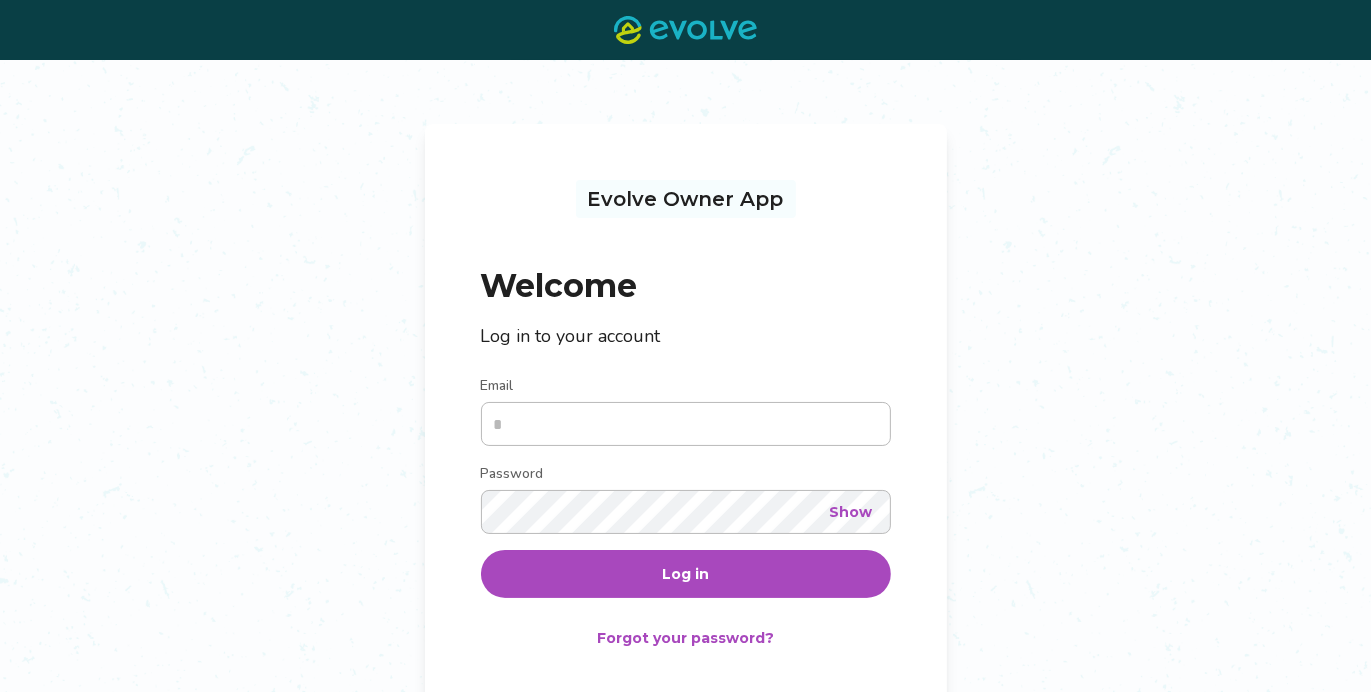 click on "Email" at bounding box center (686, 424) 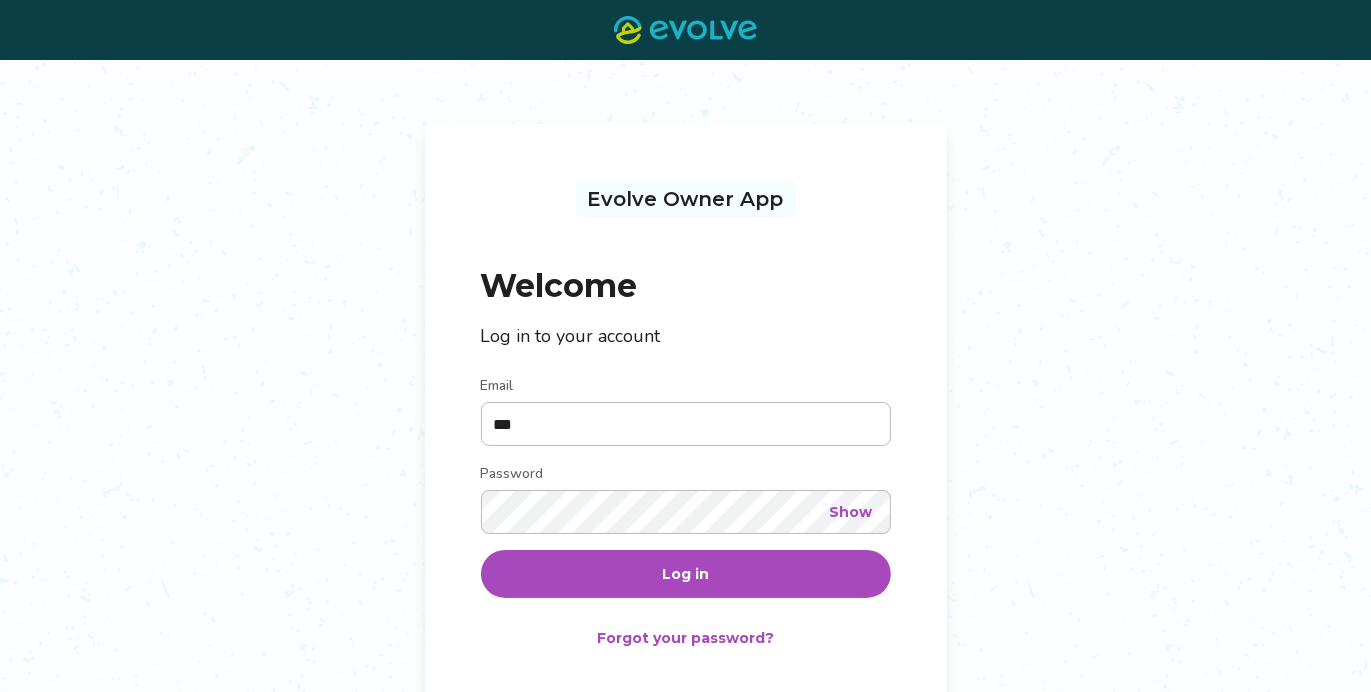 type on "**********" 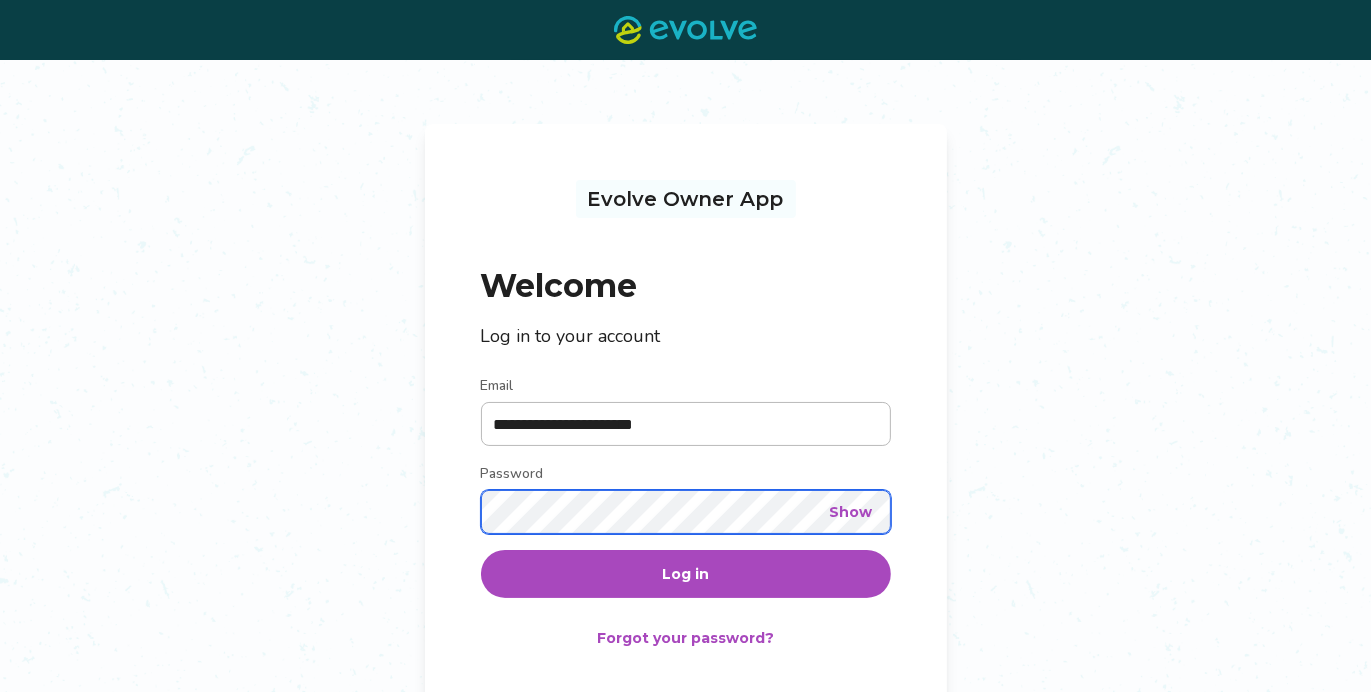 click on "Log in" at bounding box center (686, 574) 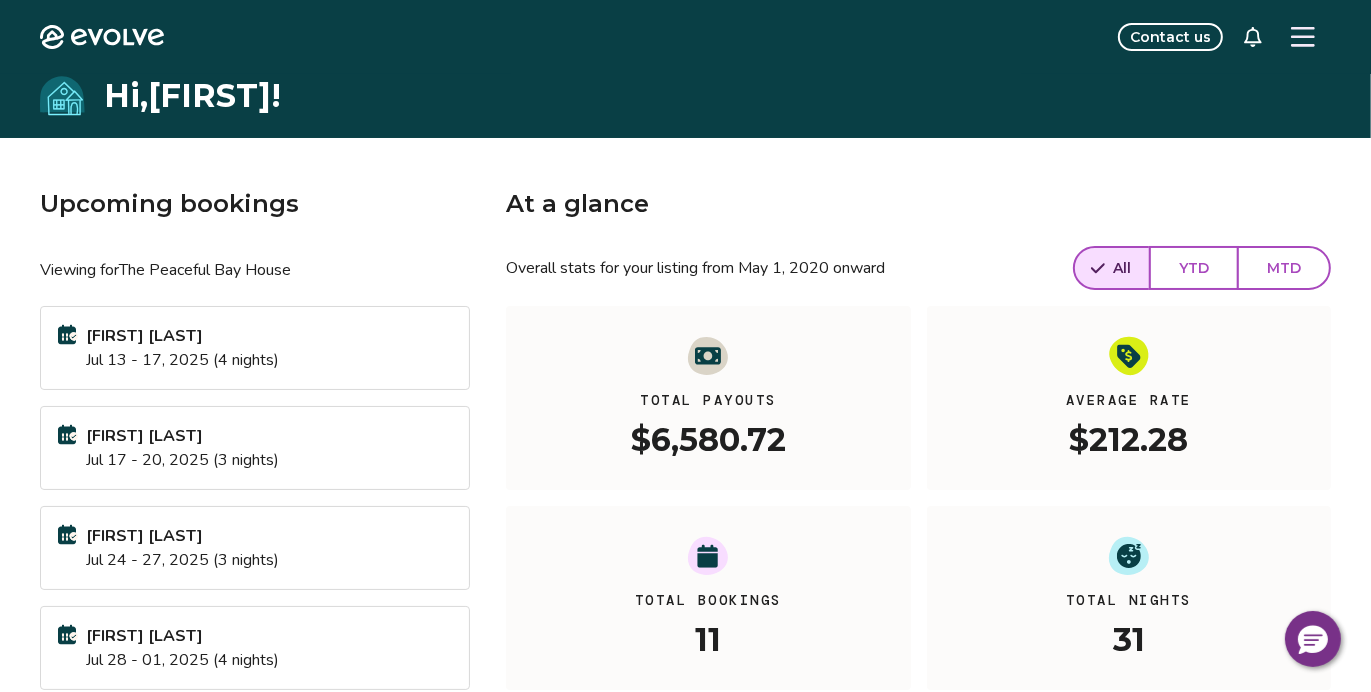 click at bounding box center [1303, 37] 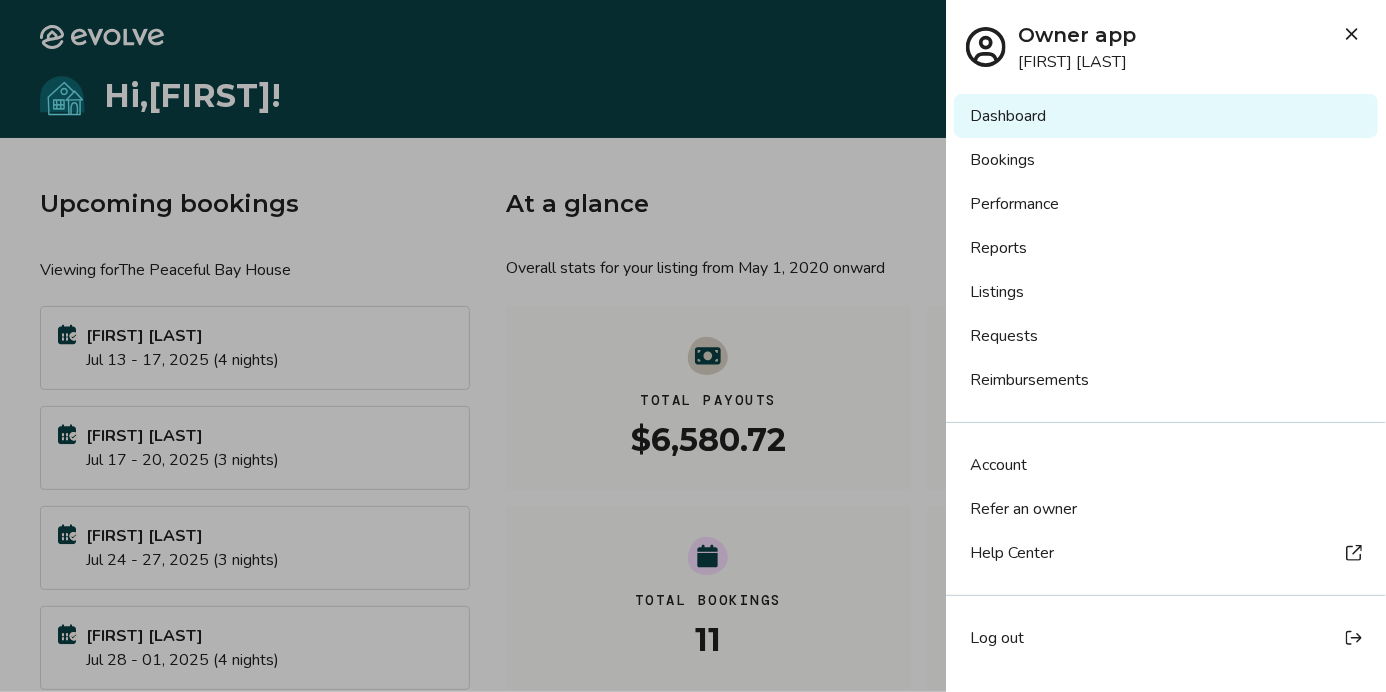 click on "Bookings" at bounding box center (1166, 160) 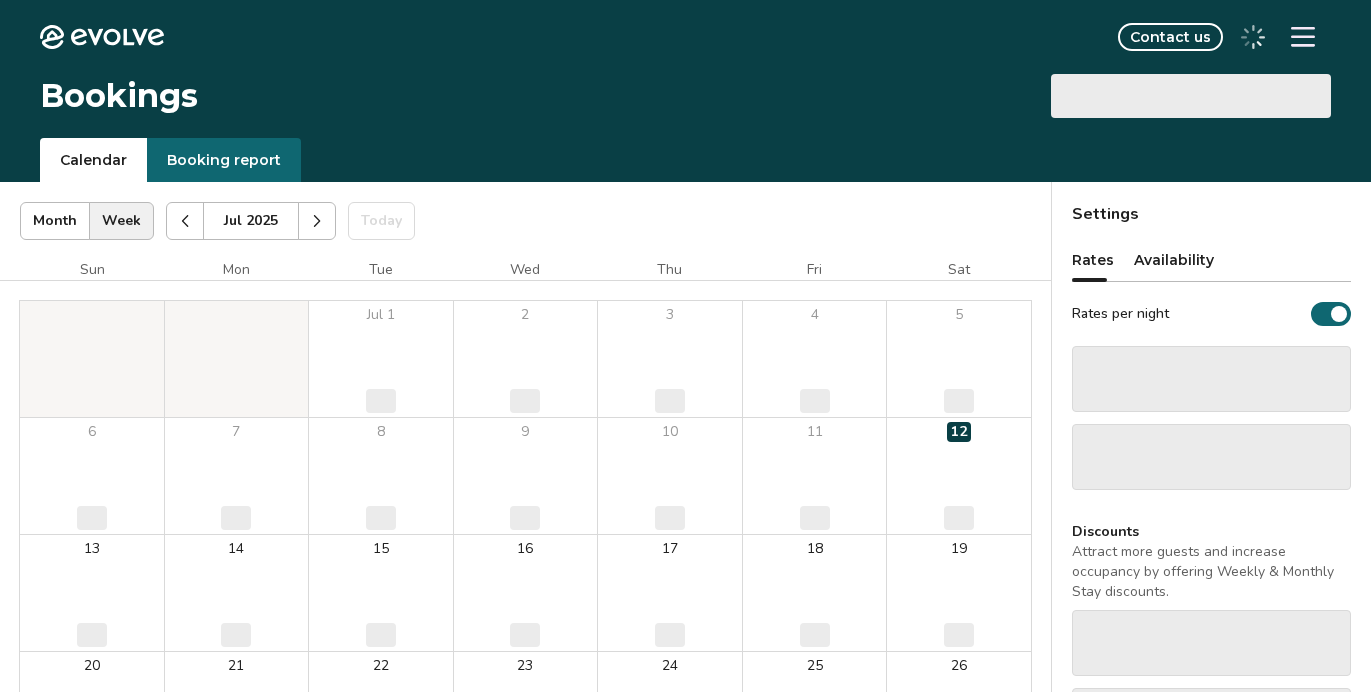 scroll, scrollTop: 0, scrollLeft: 0, axis: both 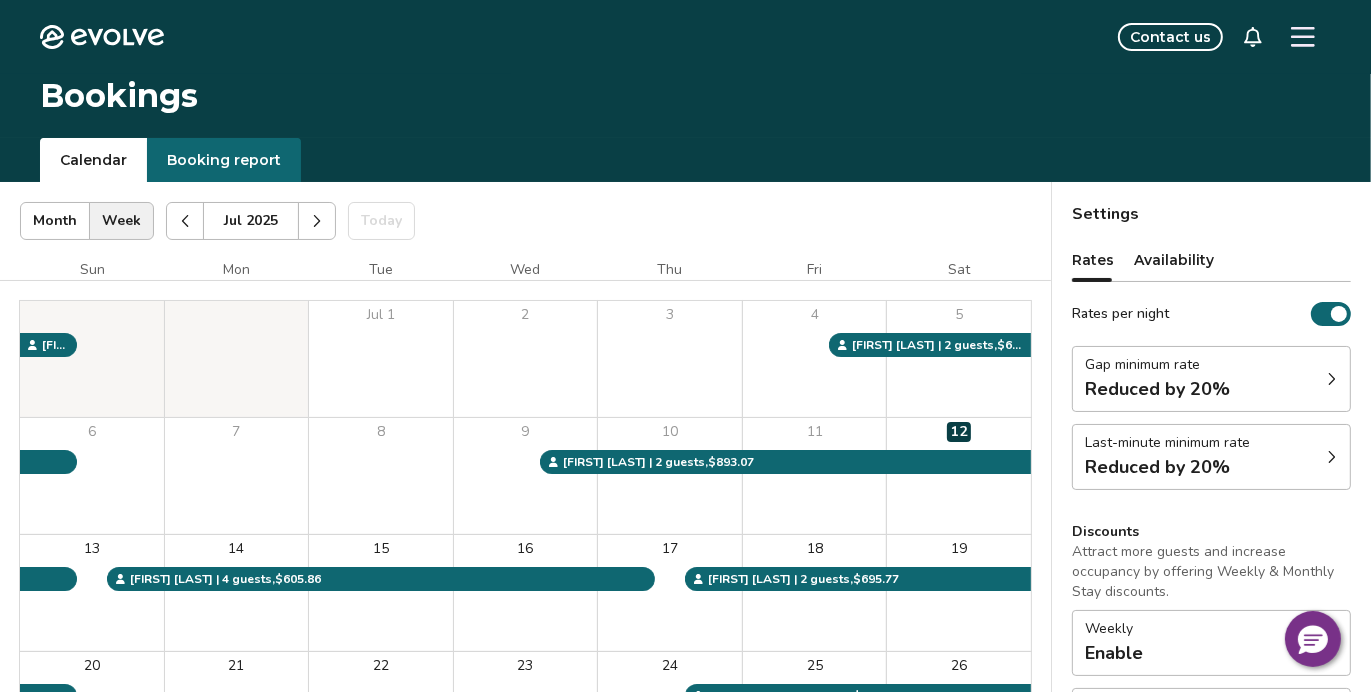 click at bounding box center [317, 221] 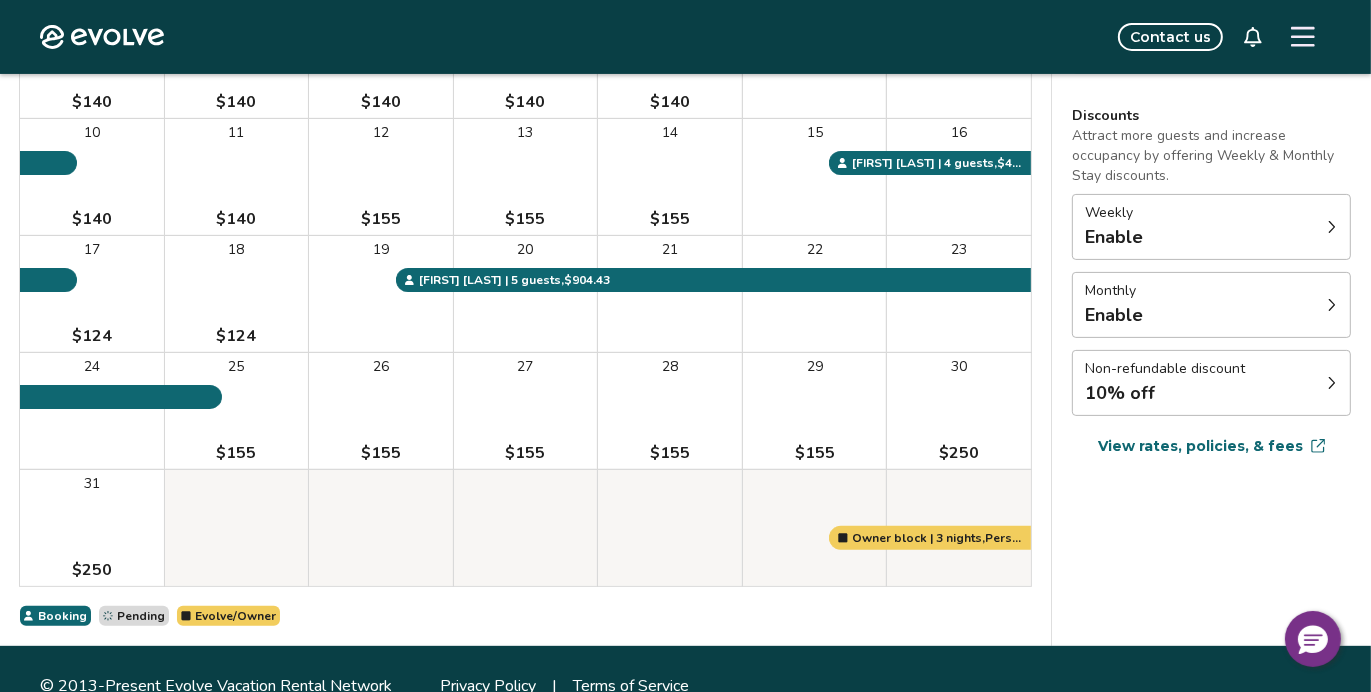 scroll, scrollTop: 449, scrollLeft: 0, axis: vertical 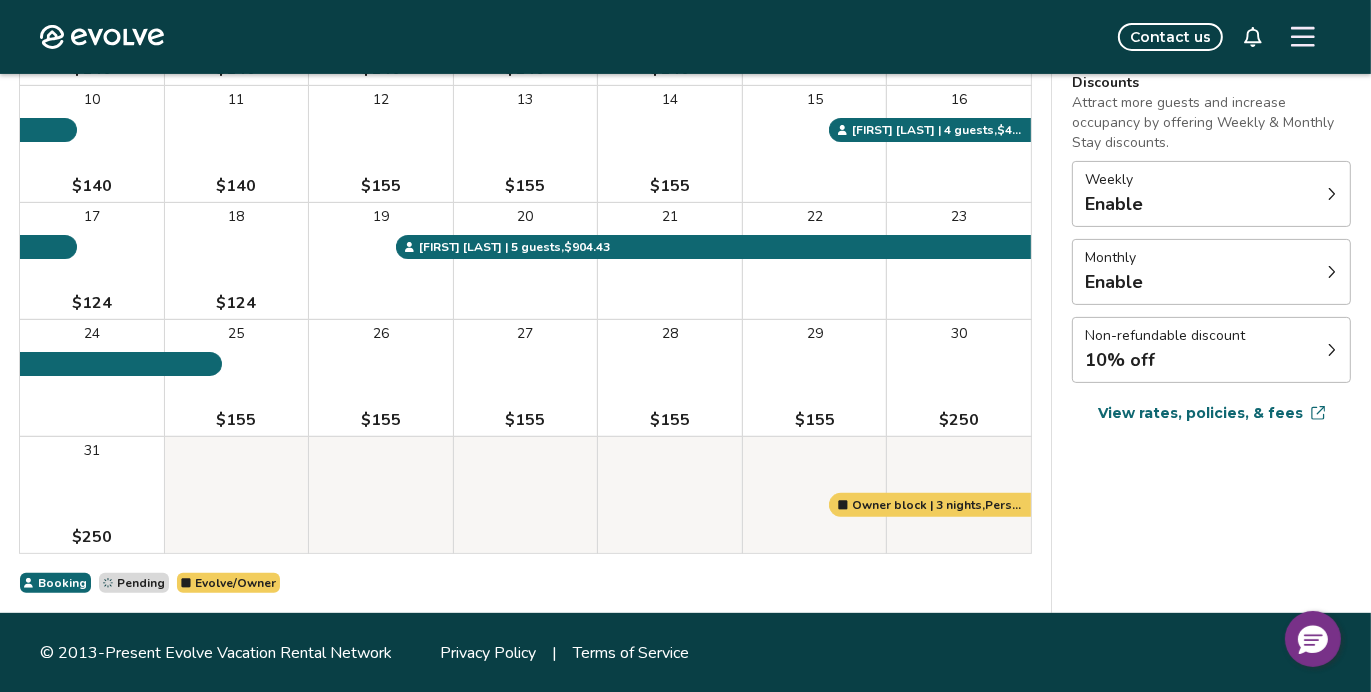 click on "View rates, policies, & fees" at bounding box center (1200, 413) 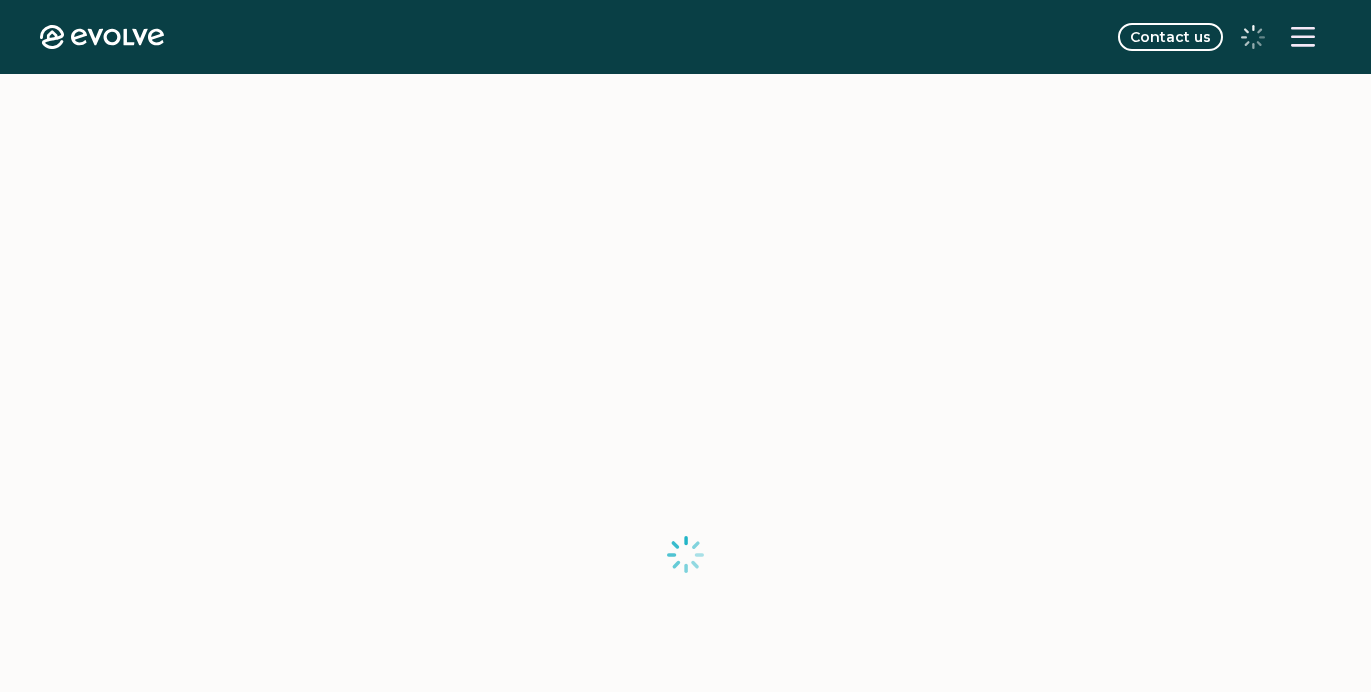 scroll, scrollTop: 0, scrollLeft: 0, axis: both 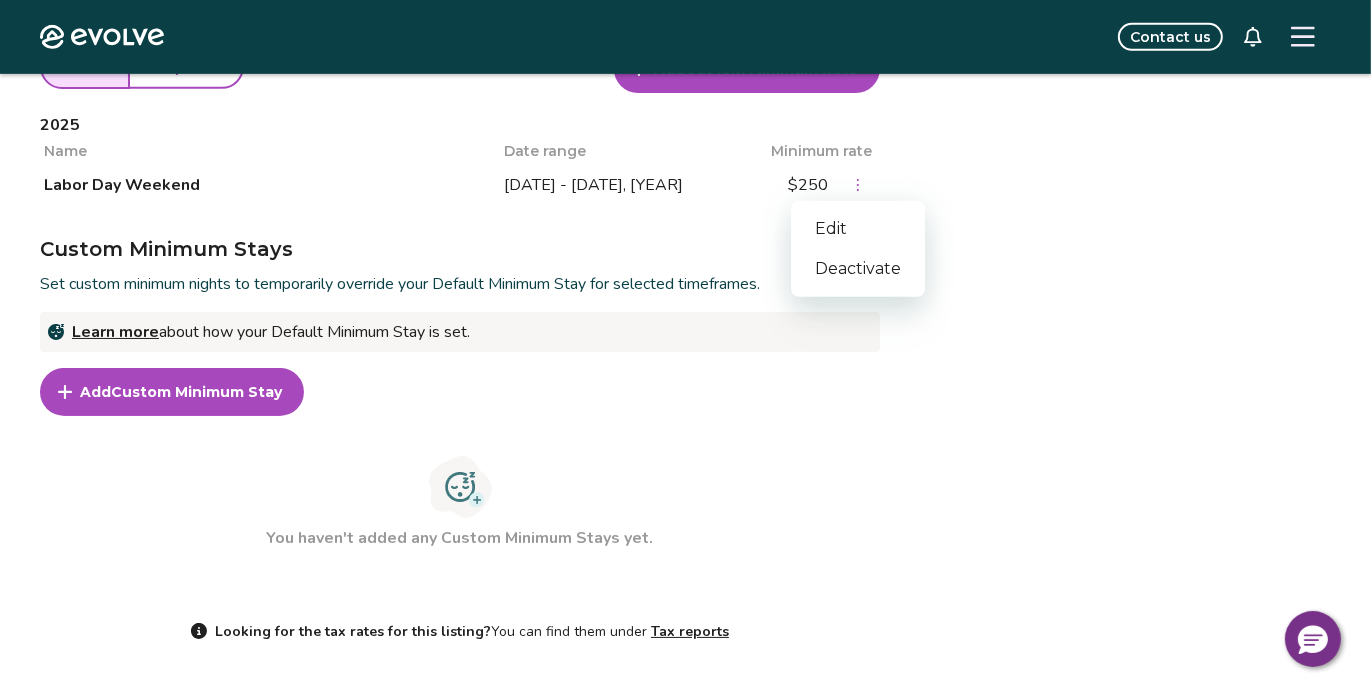 click at bounding box center (858, 185) 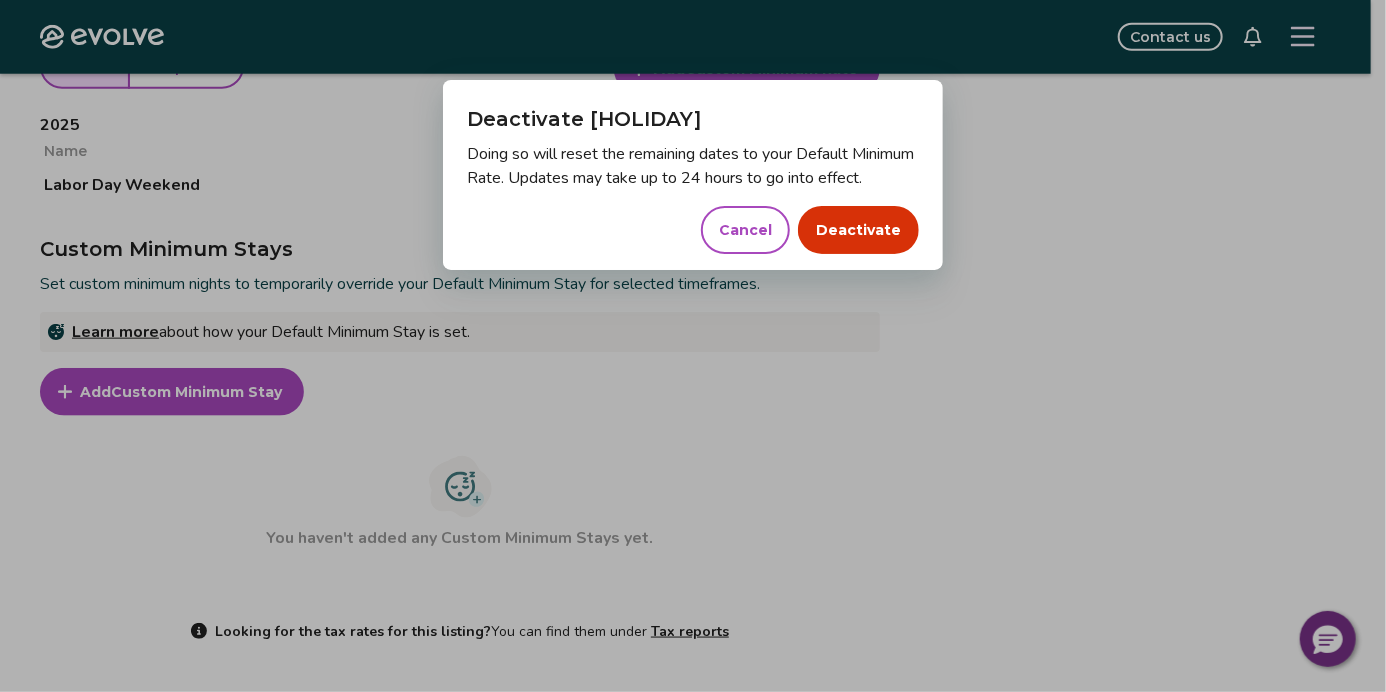 click on "Deactivate" at bounding box center (858, 230) 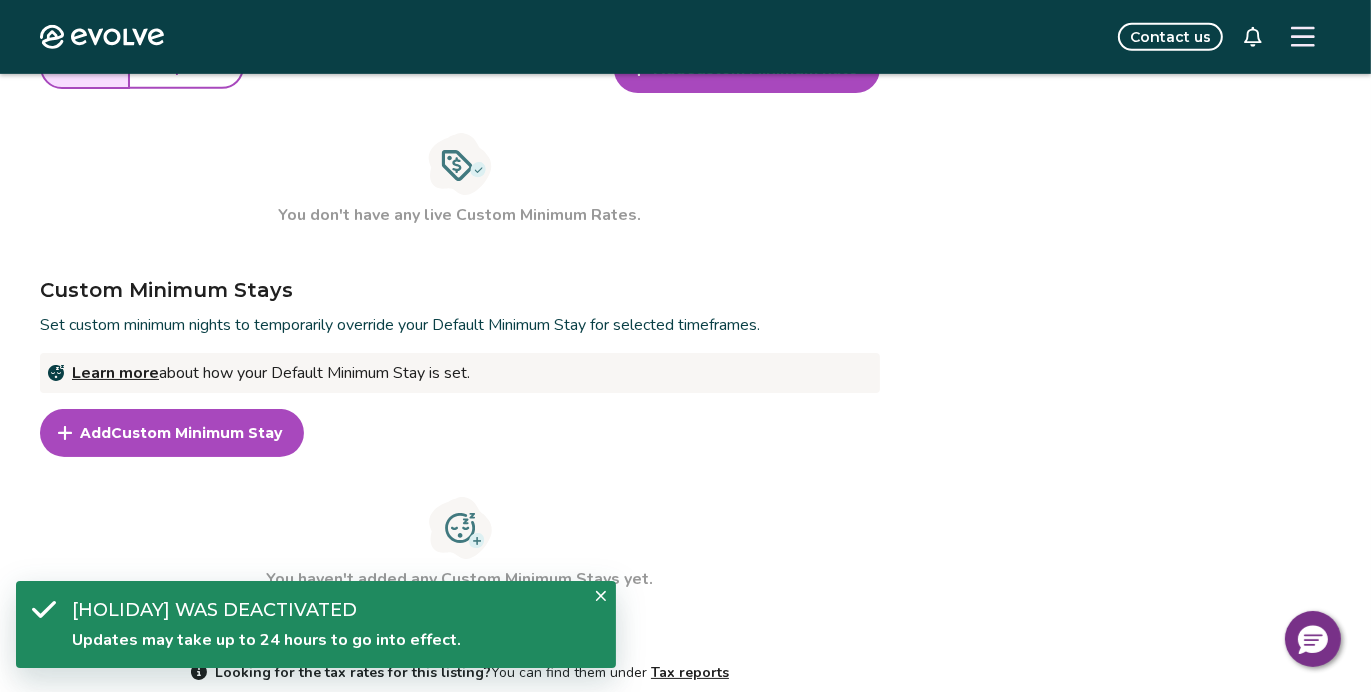 click 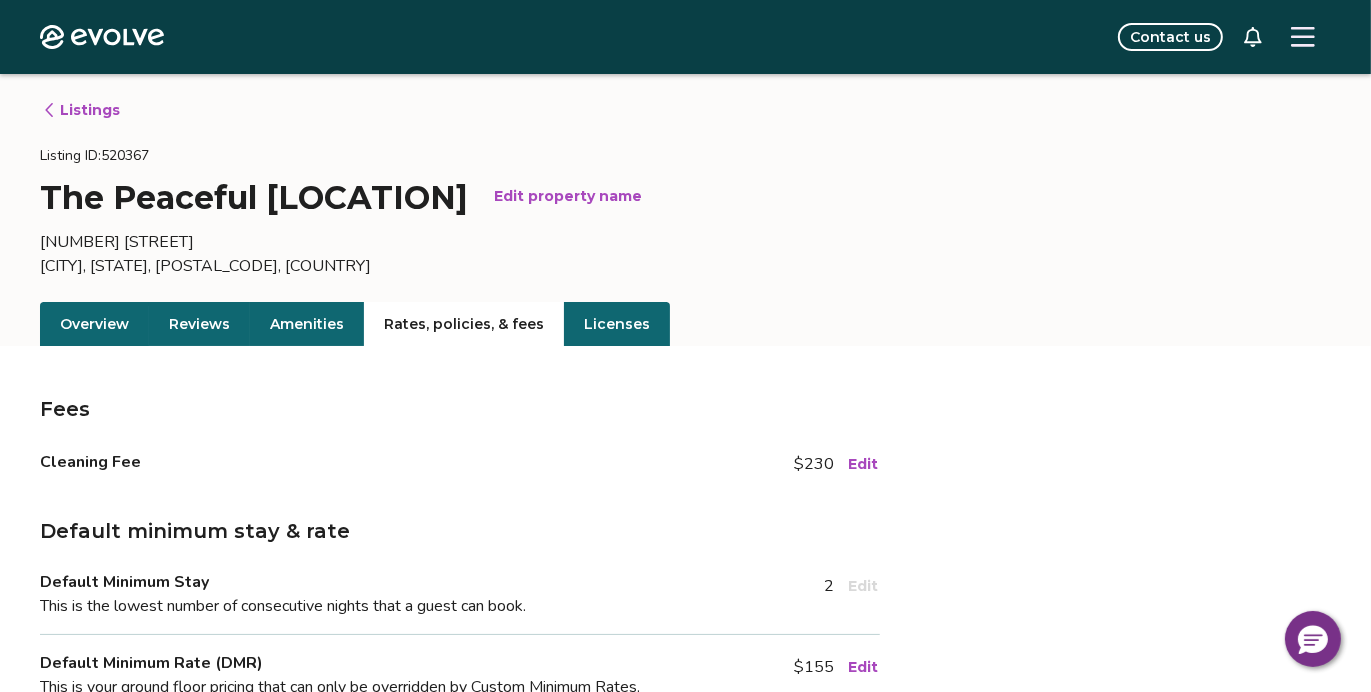 scroll, scrollTop: 300, scrollLeft: 0, axis: vertical 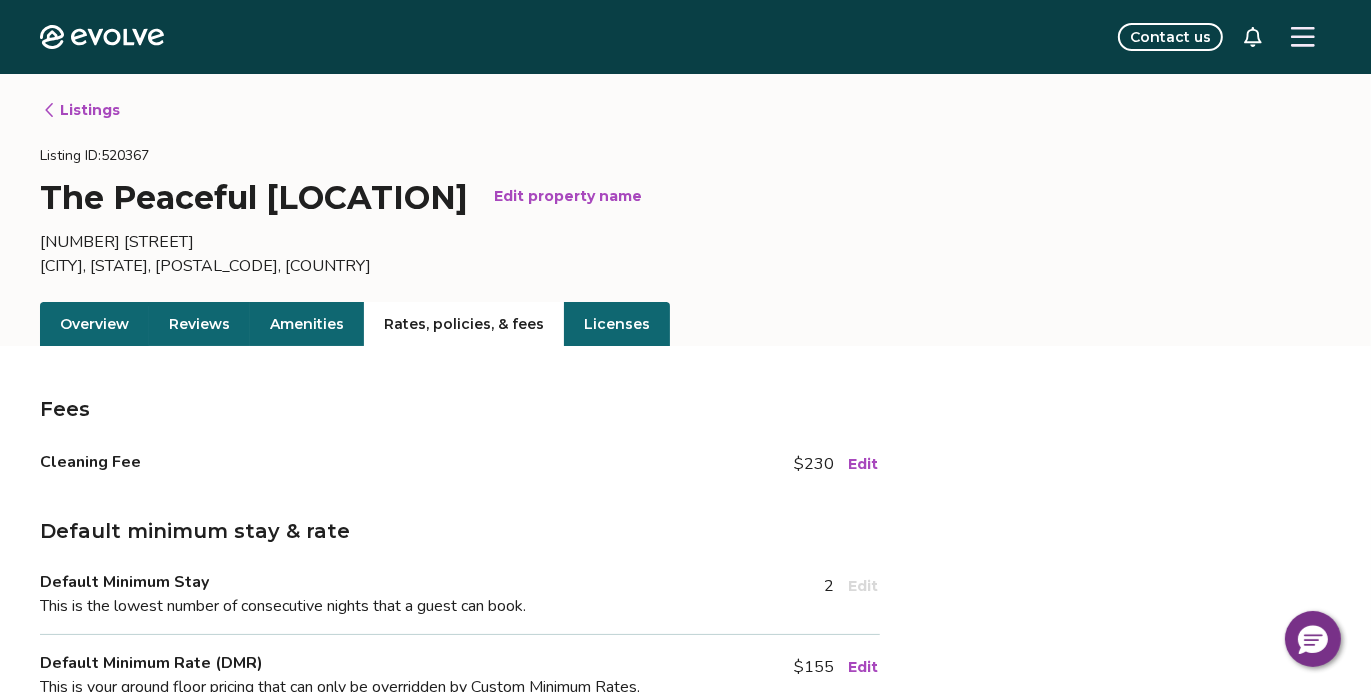 click at bounding box center [1303, 37] 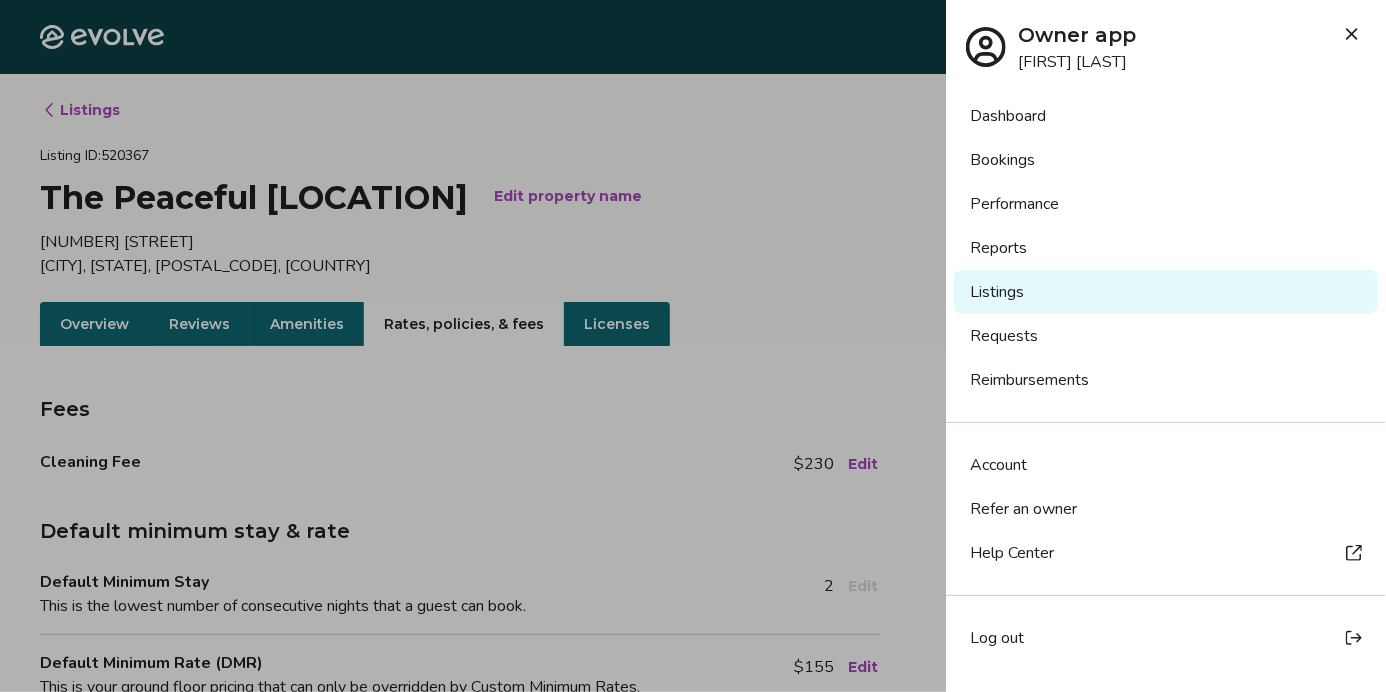 click on "Dashboard" at bounding box center (1166, 116) 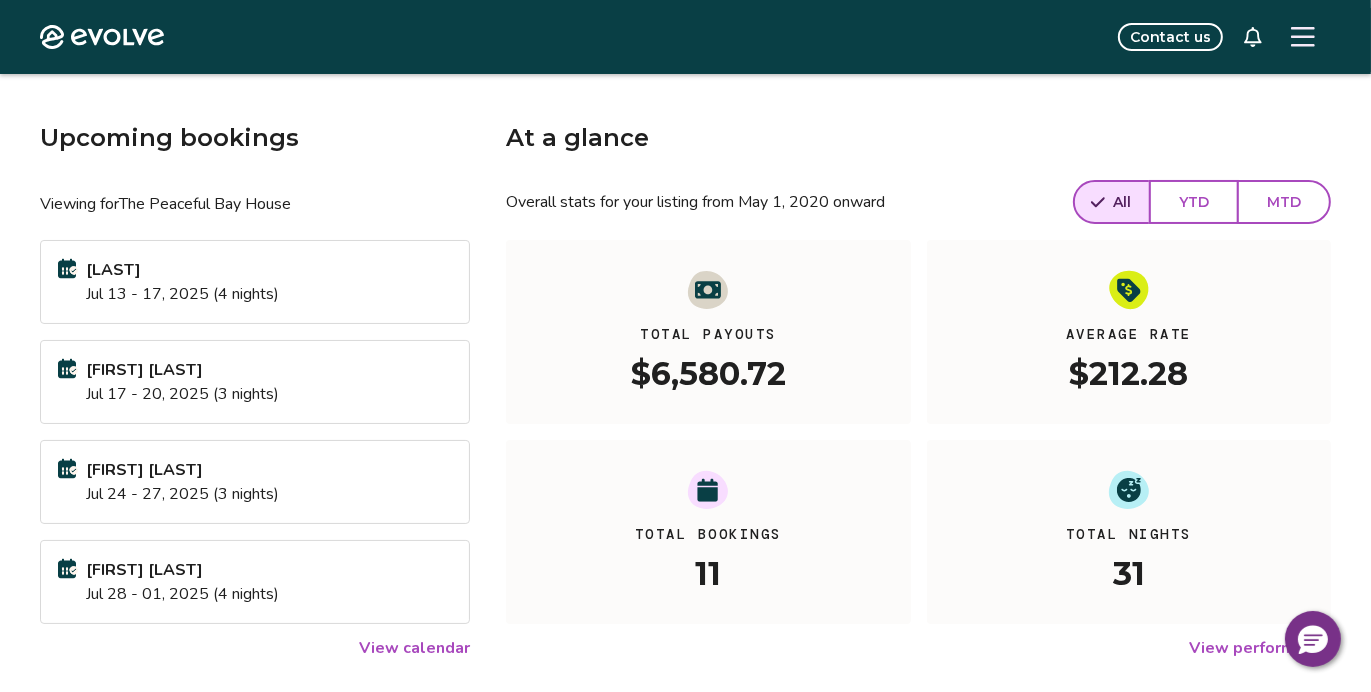 scroll, scrollTop: 100, scrollLeft: 0, axis: vertical 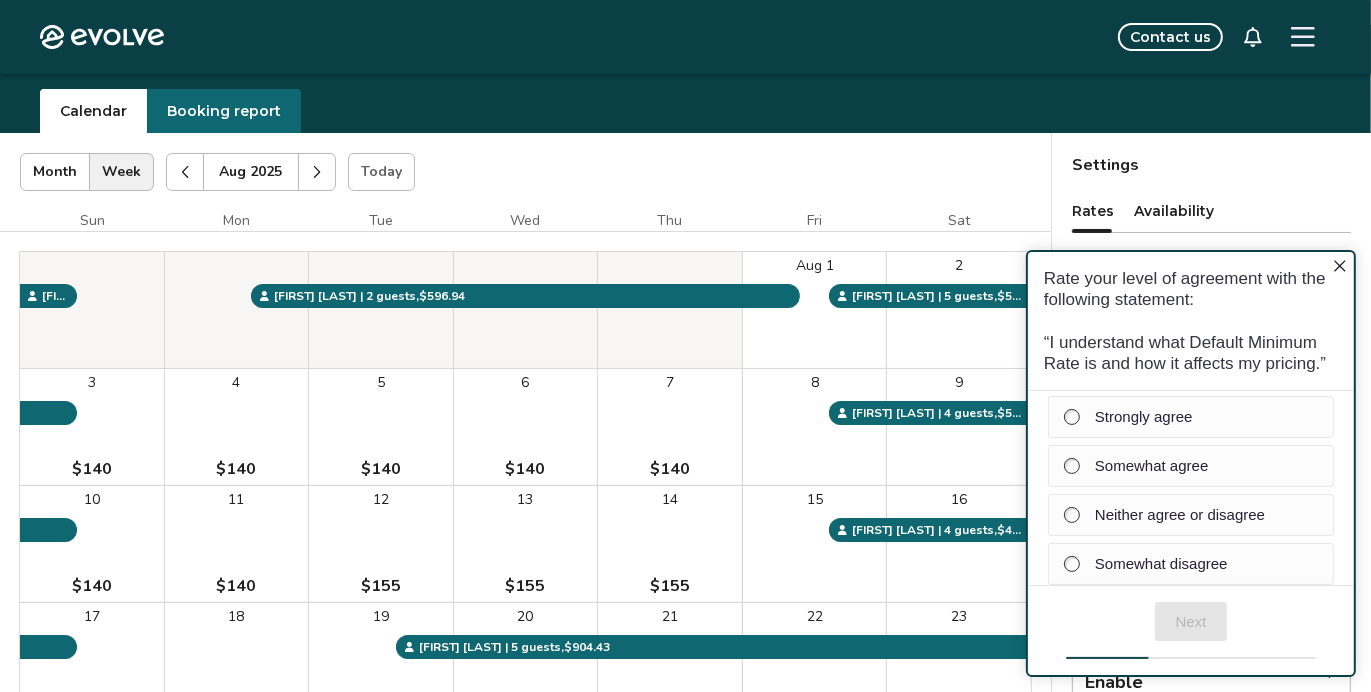 click at bounding box center [185, 172] 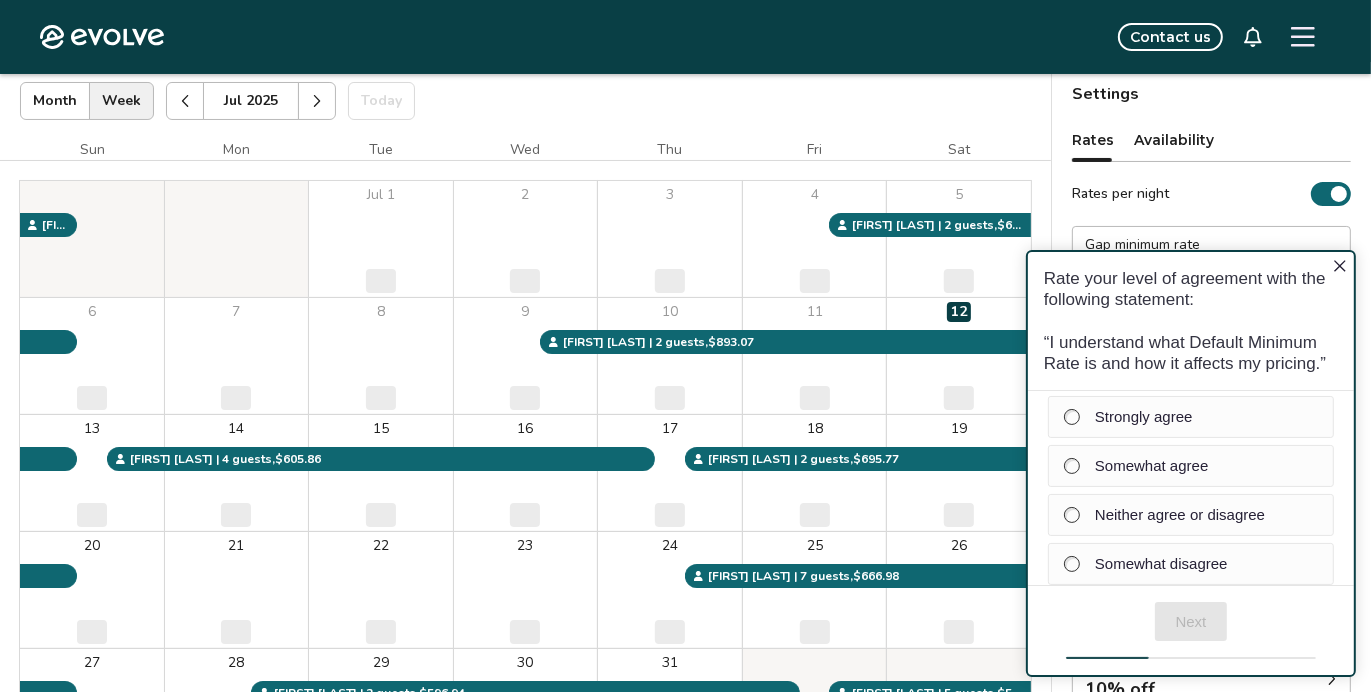 scroll, scrollTop: 249, scrollLeft: 0, axis: vertical 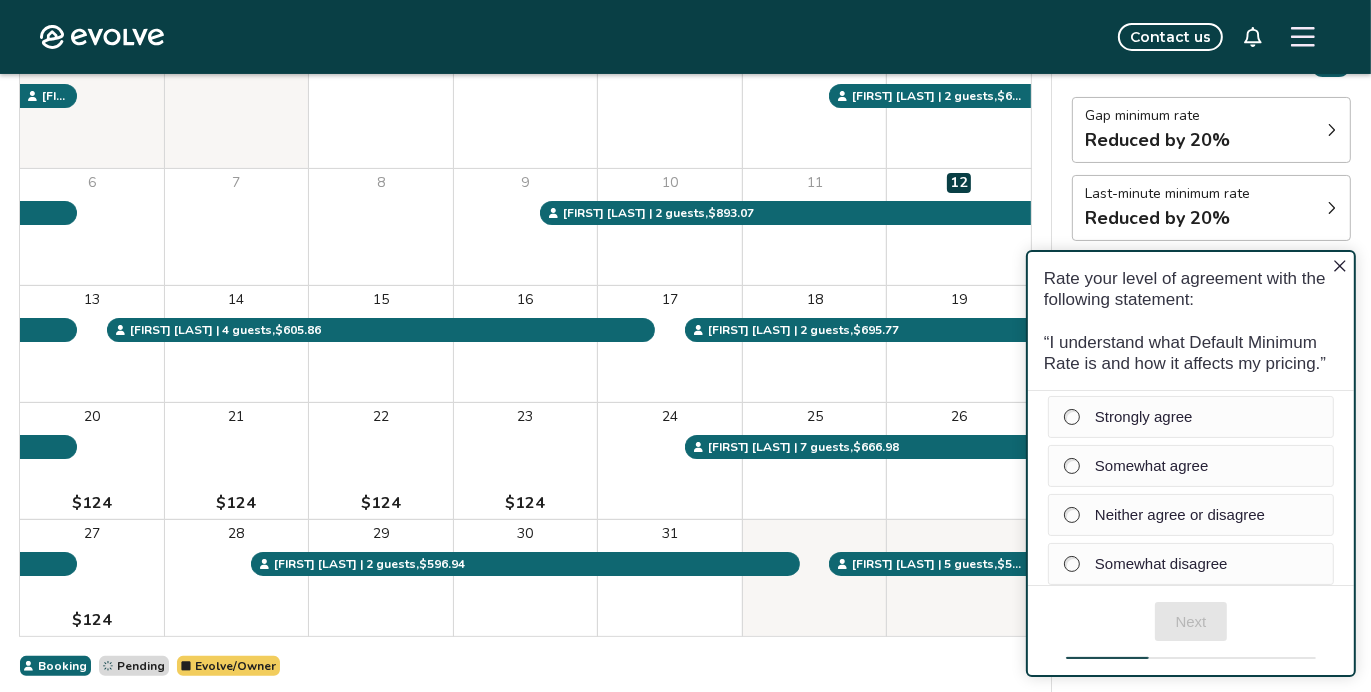 click 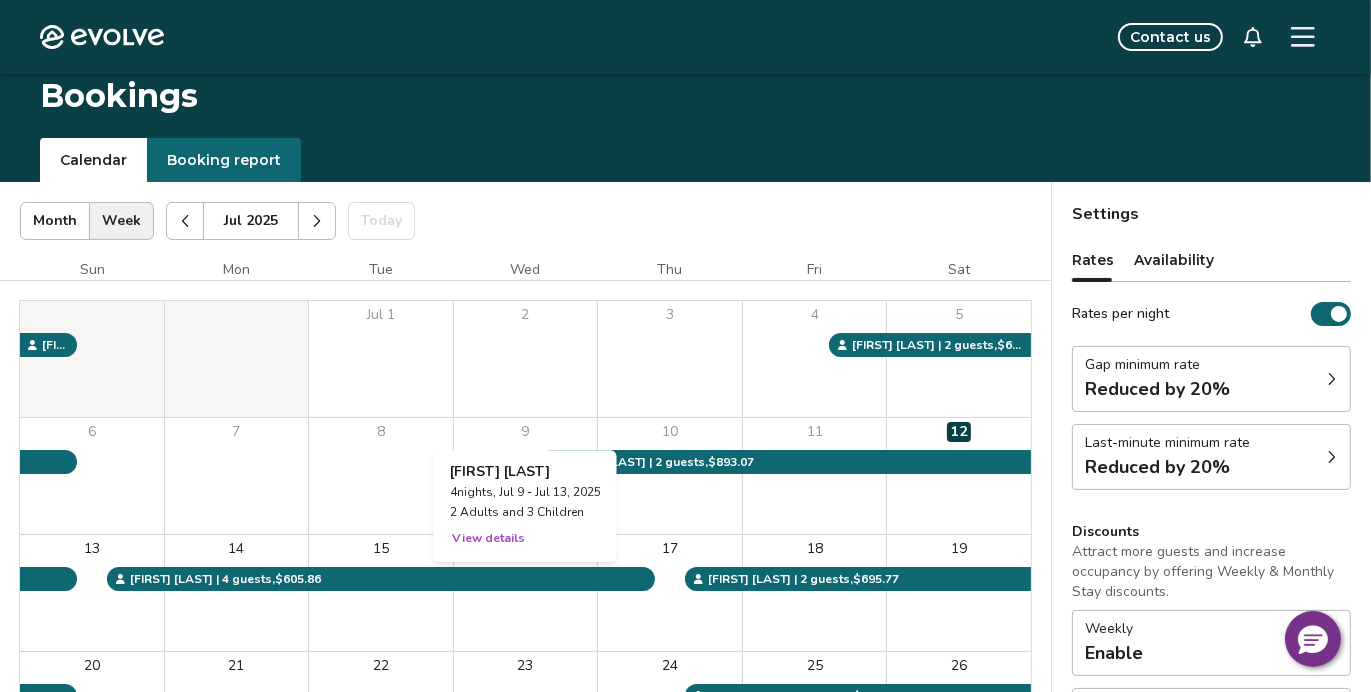 scroll, scrollTop: 100, scrollLeft: 0, axis: vertical 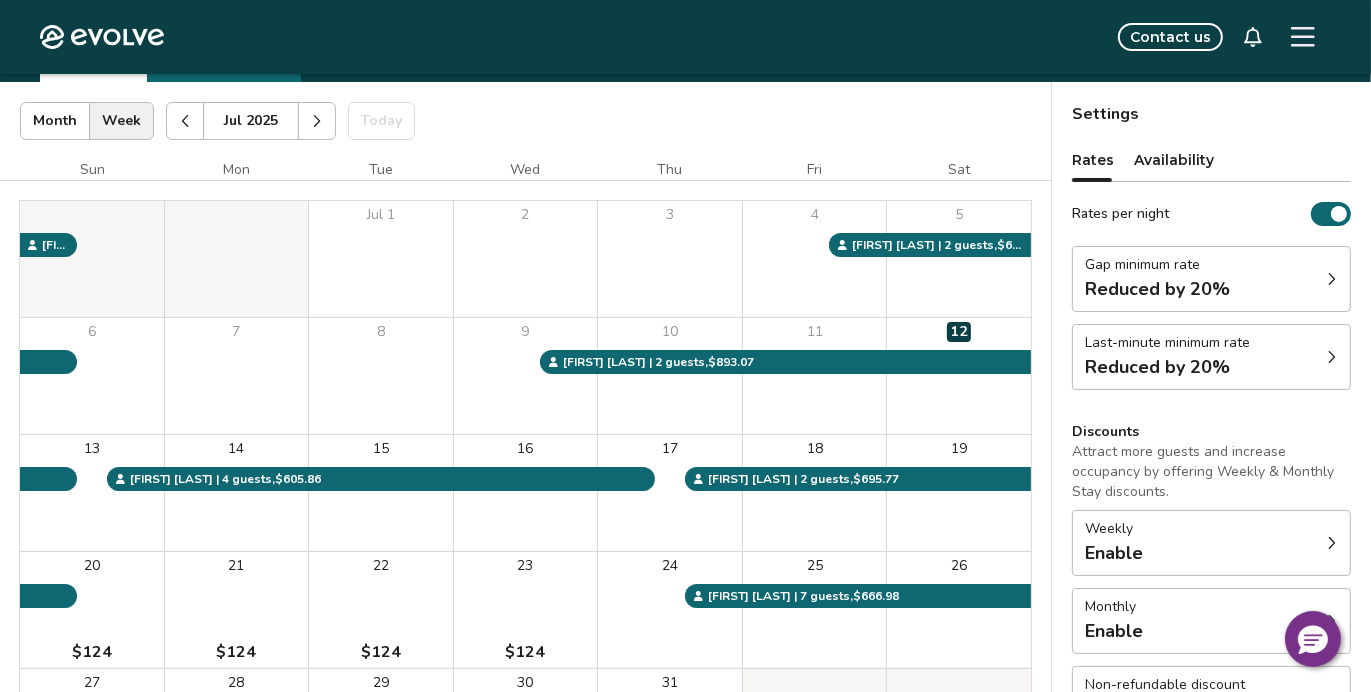 click 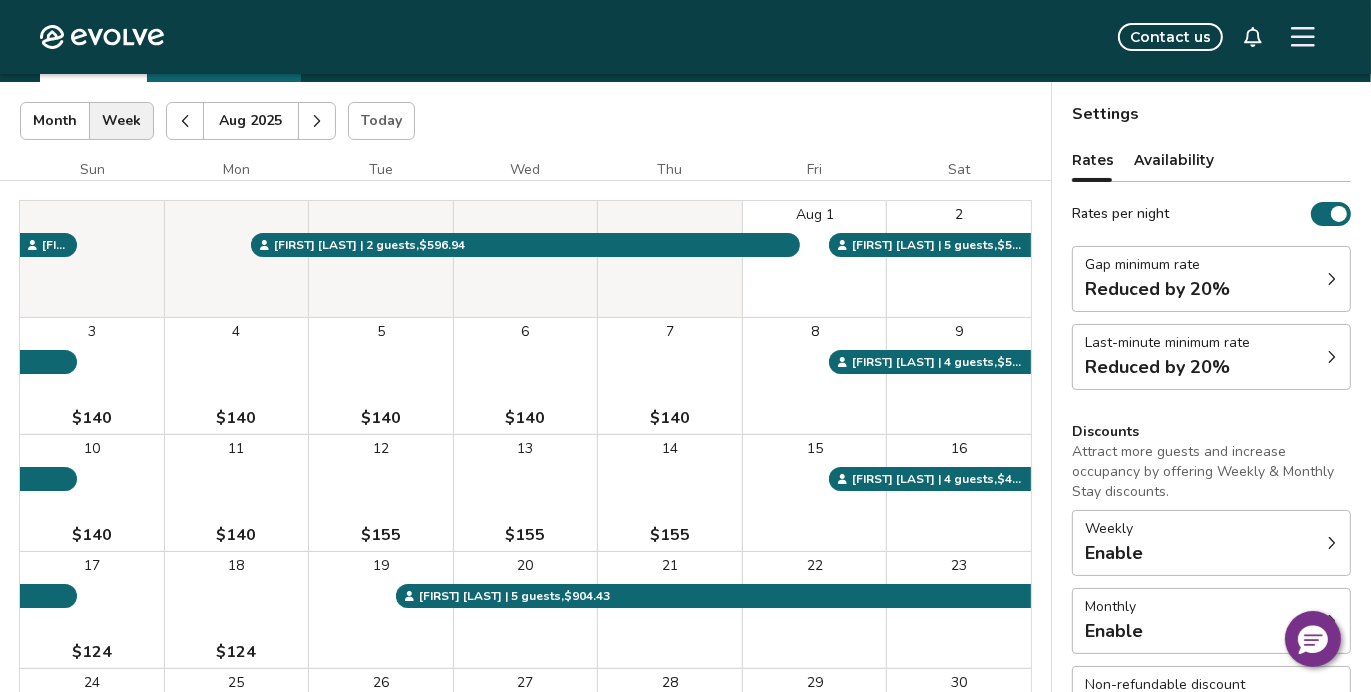 click 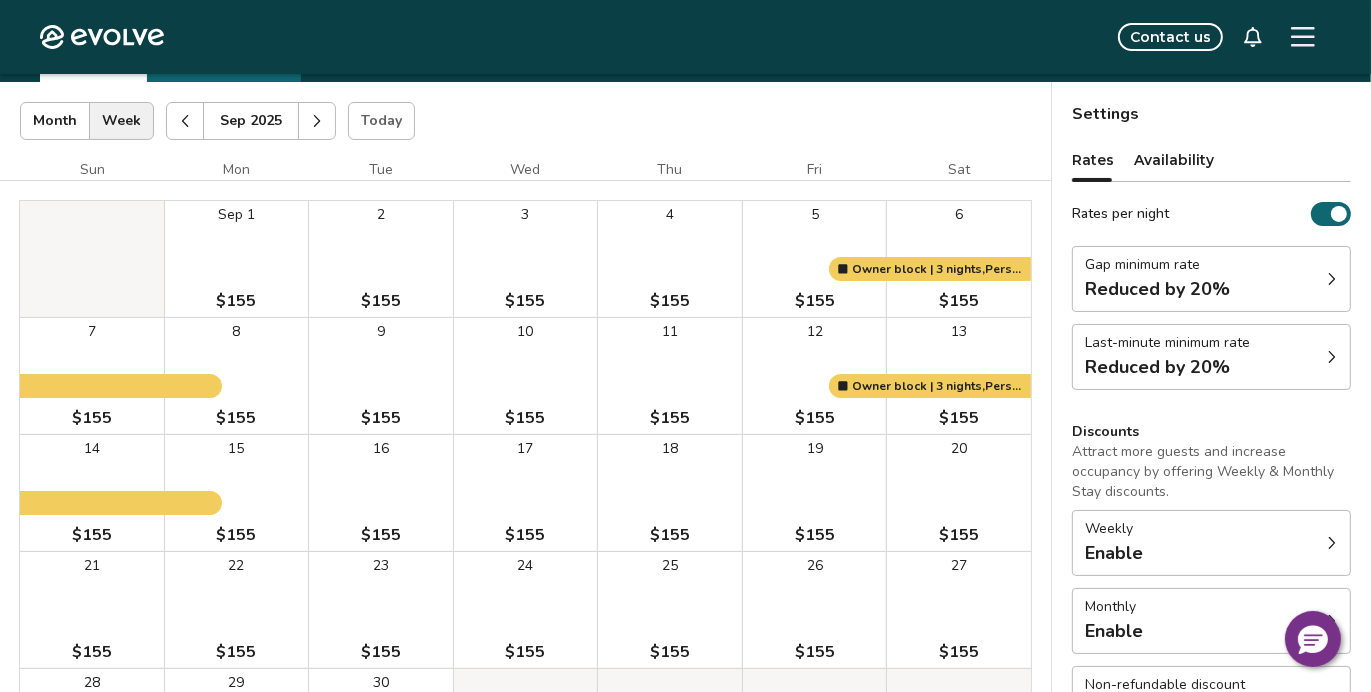 click 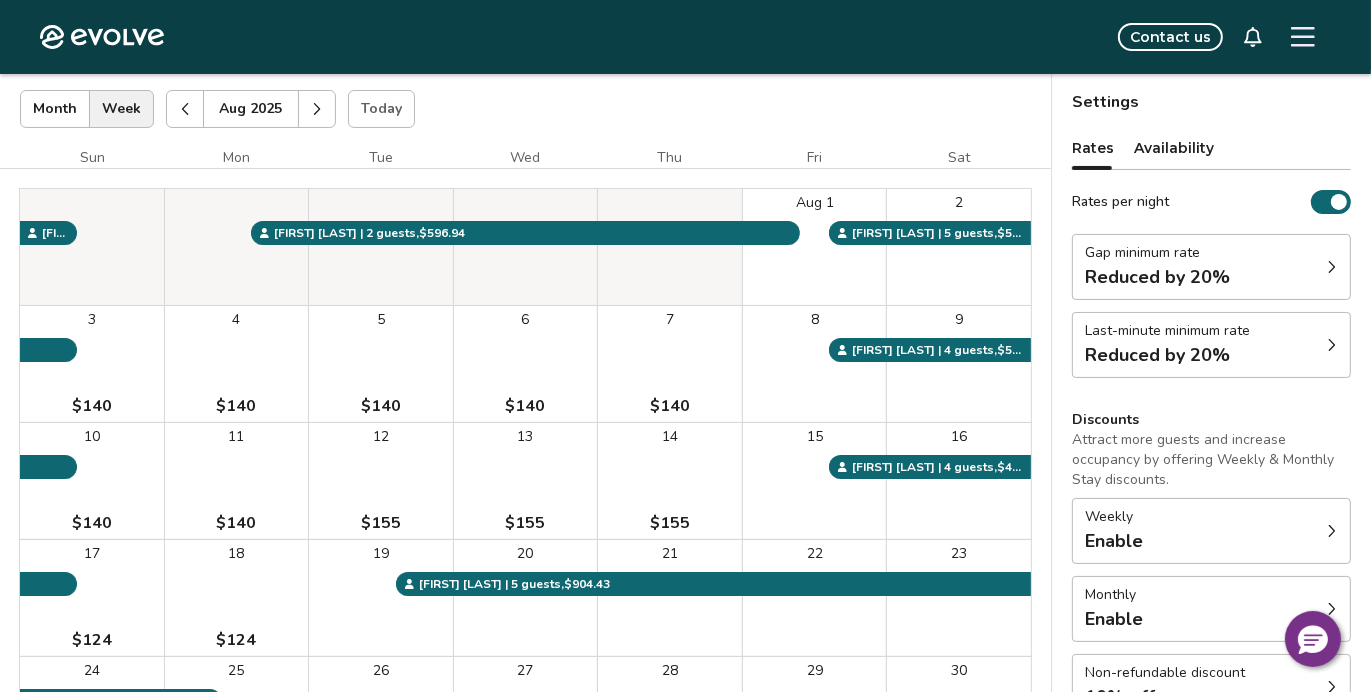 scroll, scrollTop: 100, scrollLeft: 0, axis: vertical 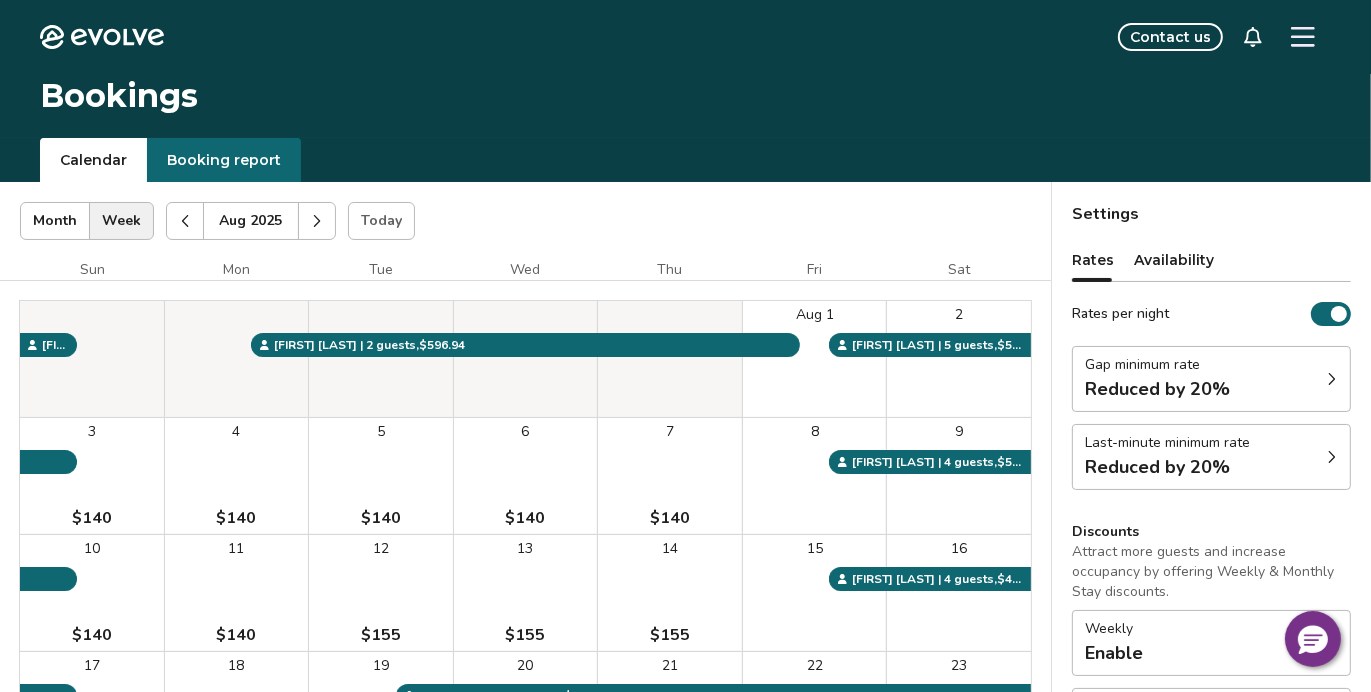 click 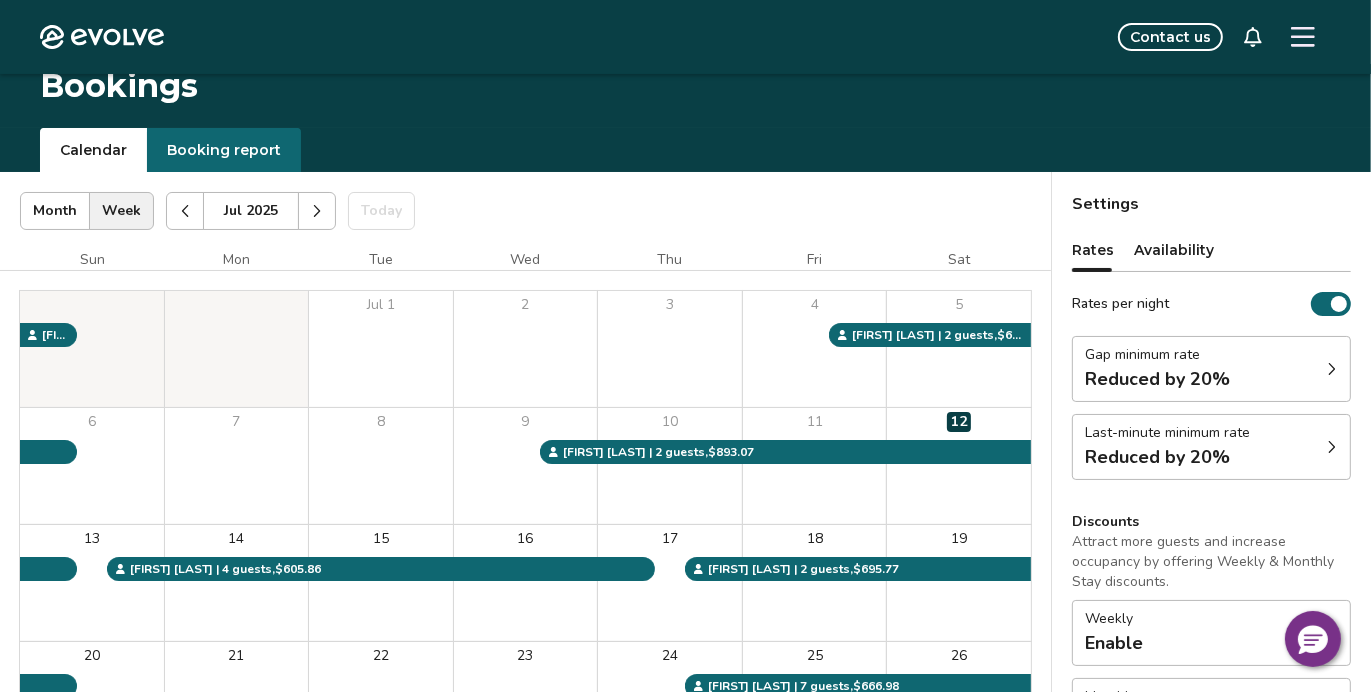scroll, scrollTop: 0, scrollLeft: 0, axis: both 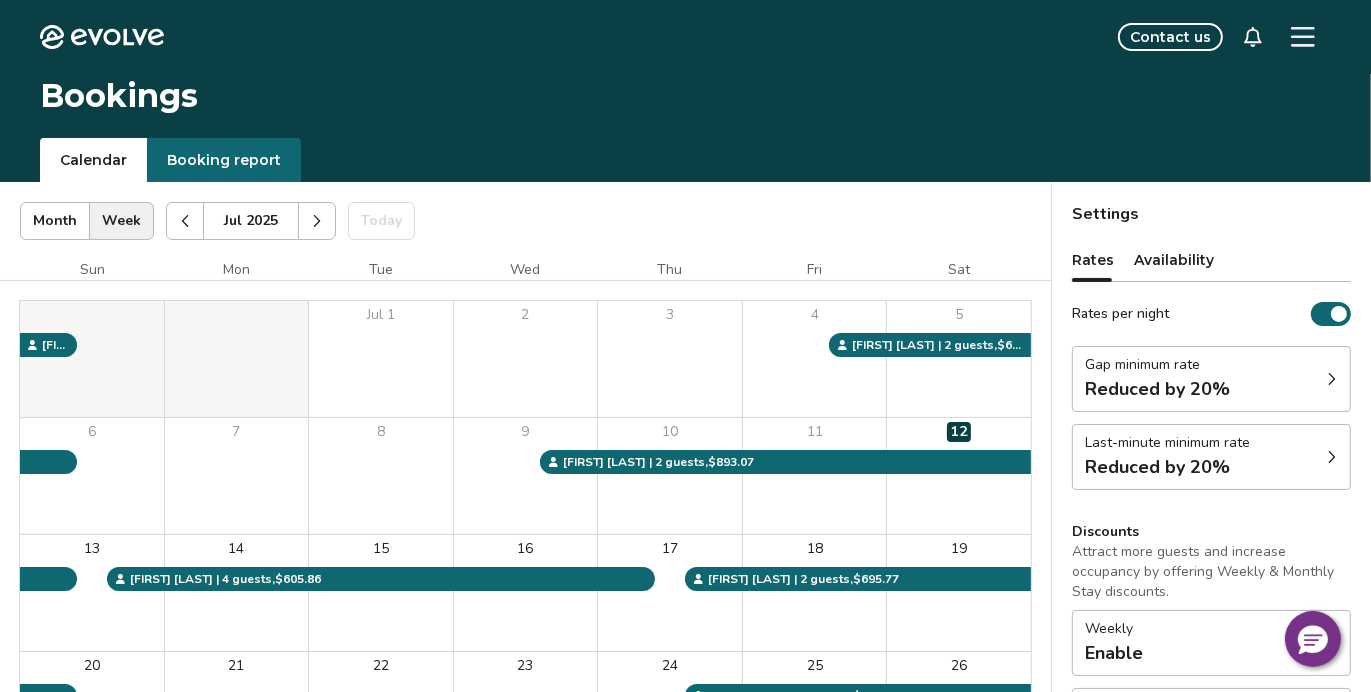 click 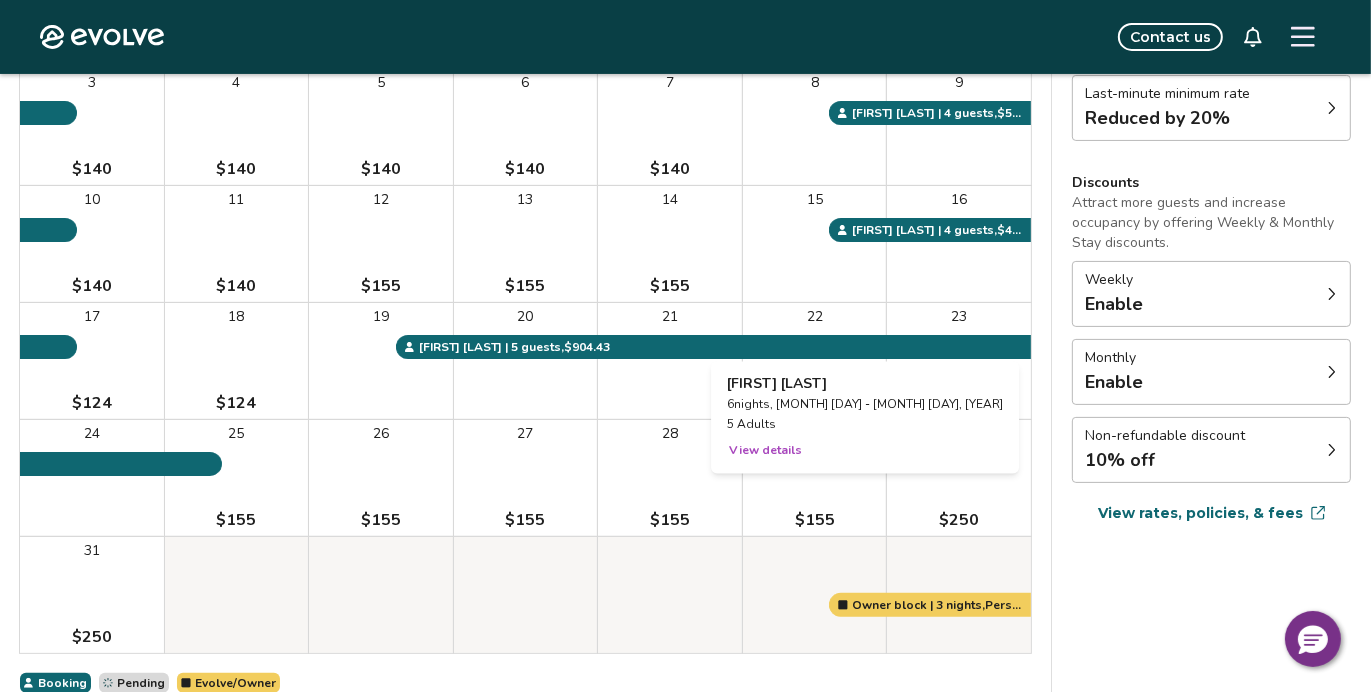 scroll, scrollTop: 449, scrollLeft: 0, axis: vertical 